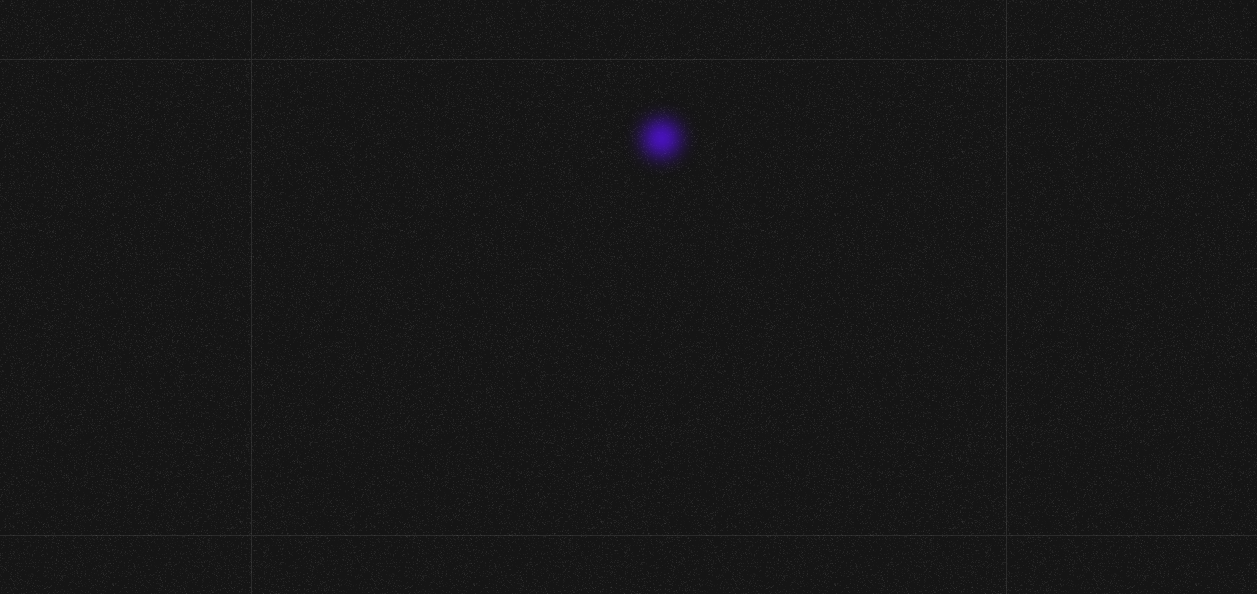 scroll, scrollTop: 0, scrollLeft: 0, axis: both 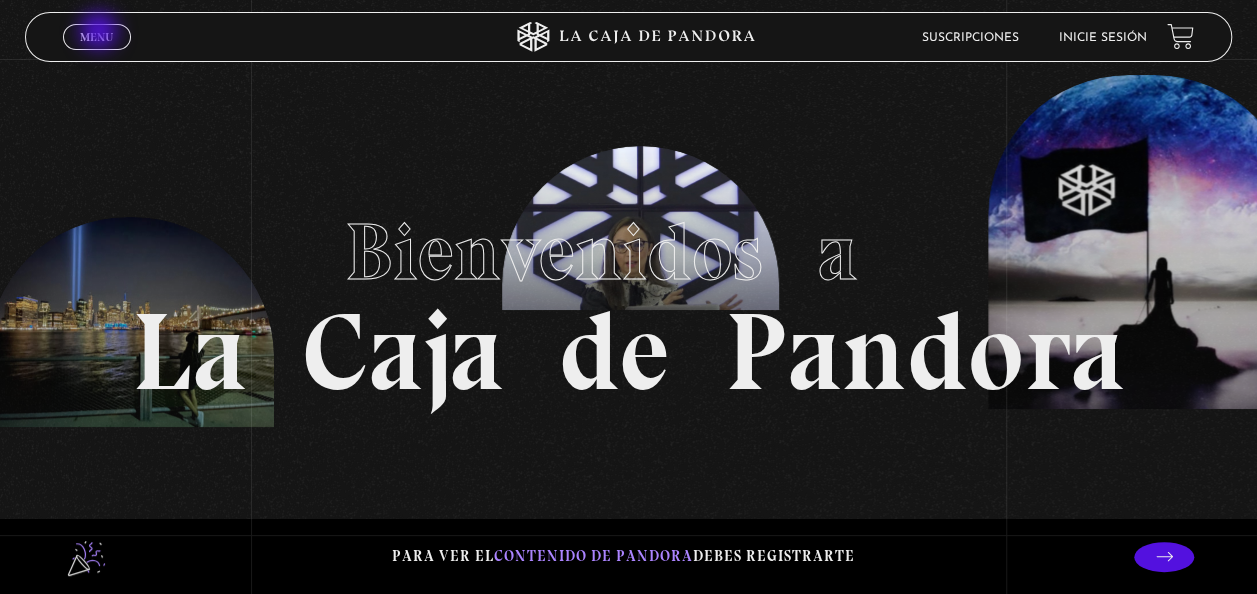 click on "Menu" at bounding box center (96, 37) 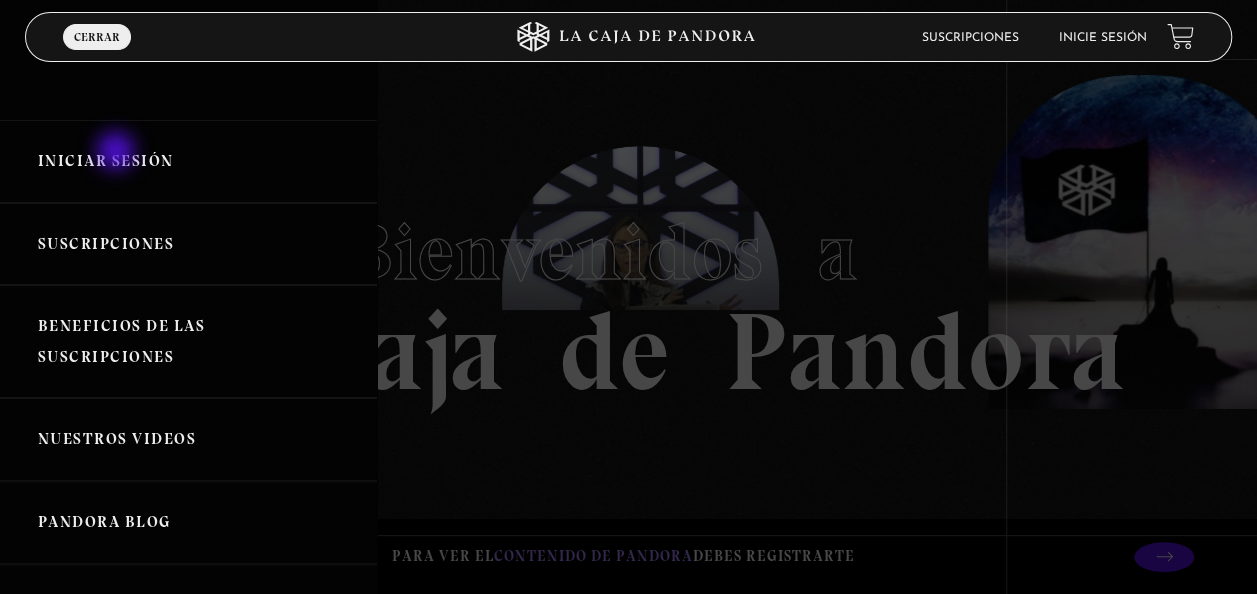 click on "Iniciar Sesión" at bounding box center [188, 161] 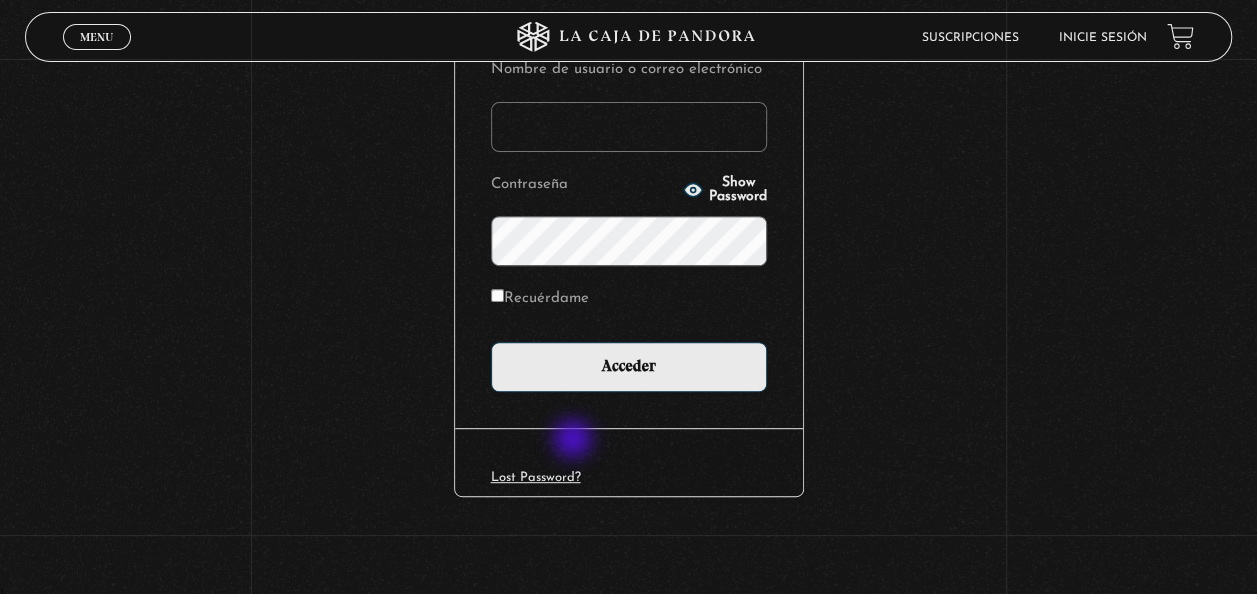 scroll, scrollTop: 274, scrollLeft: 0, axis: vertical 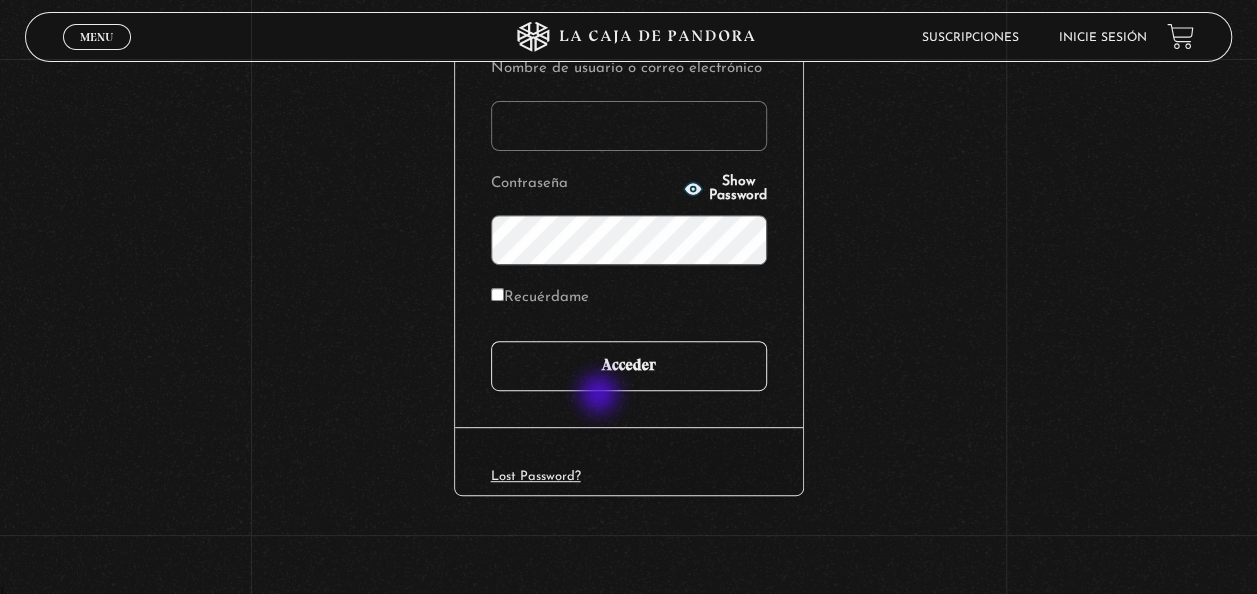 type on "karol1alfa@gmail.com" 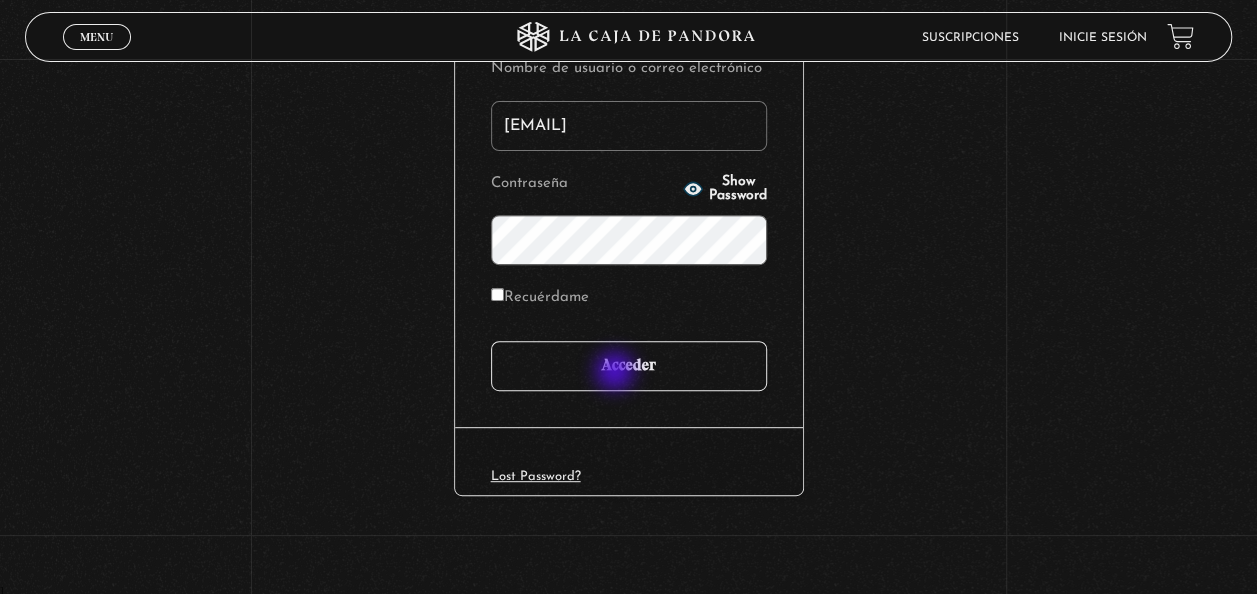 click on "Acceder" at bounding box center [629, 366] 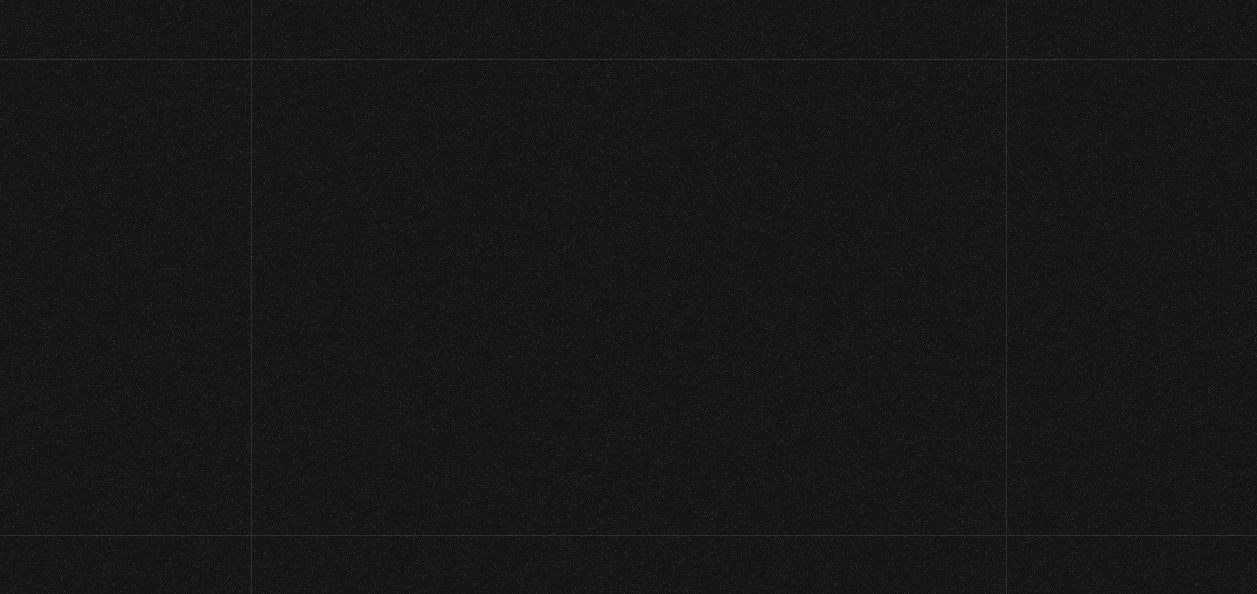 scroll, scrollTop: 0, scrollLeft: 0, axis: both 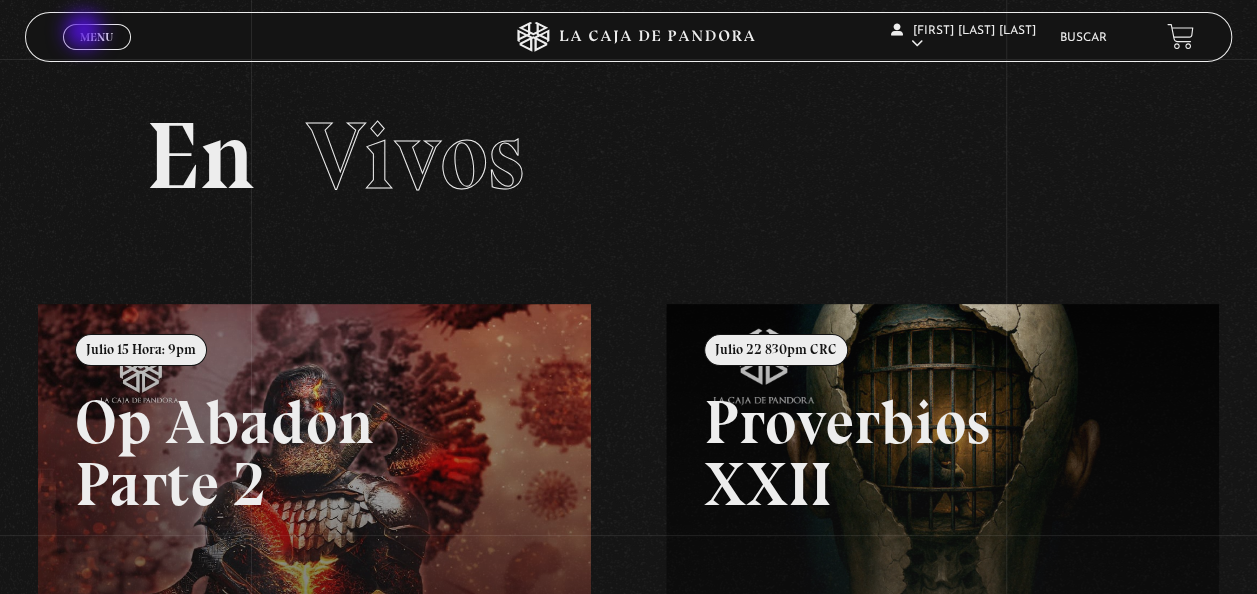 click on "Menu" at bounding box center (96, 37) 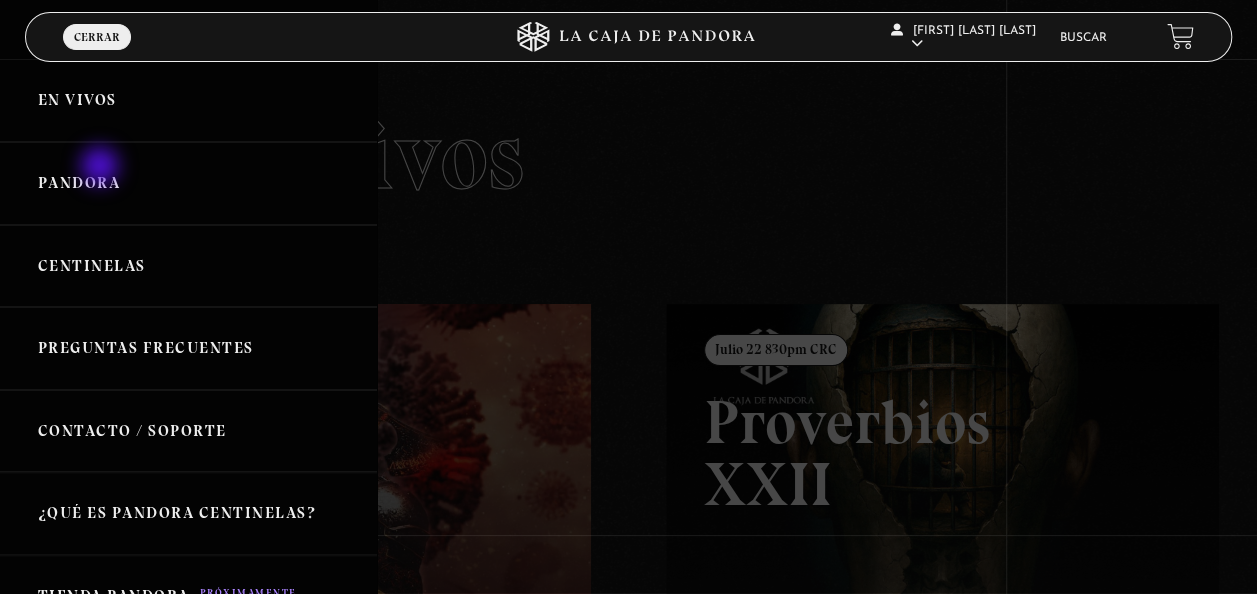 click on "Pandora" at bounding box center [188, 183] 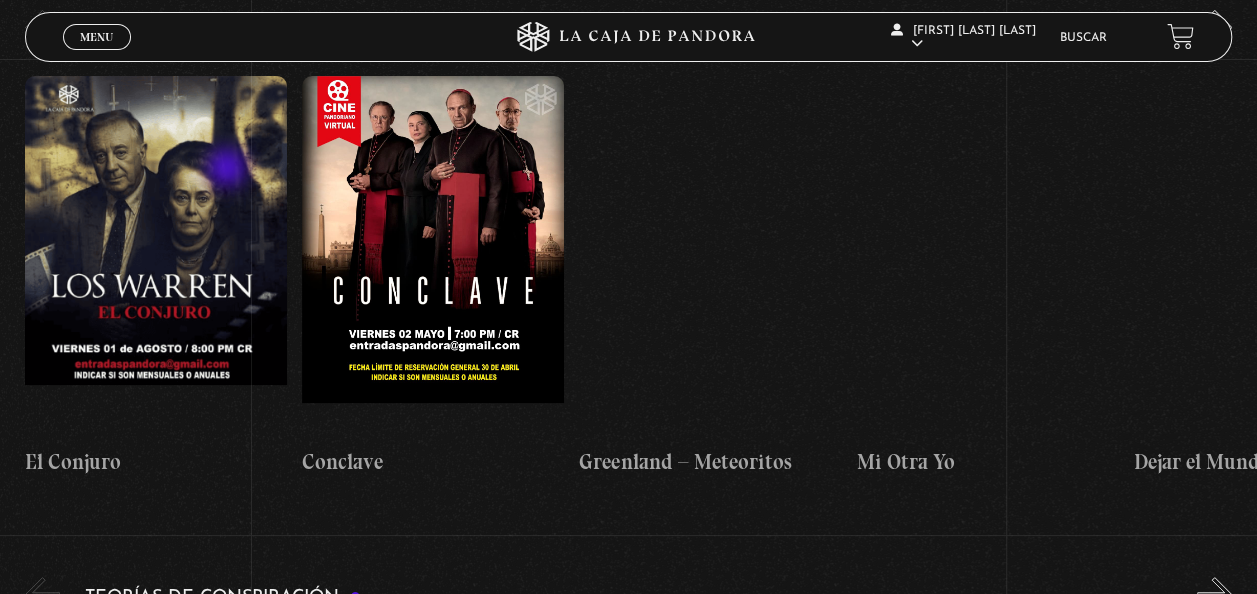 scroll, scrollTop: 3887, scrollLeft: 0, axis: vertical 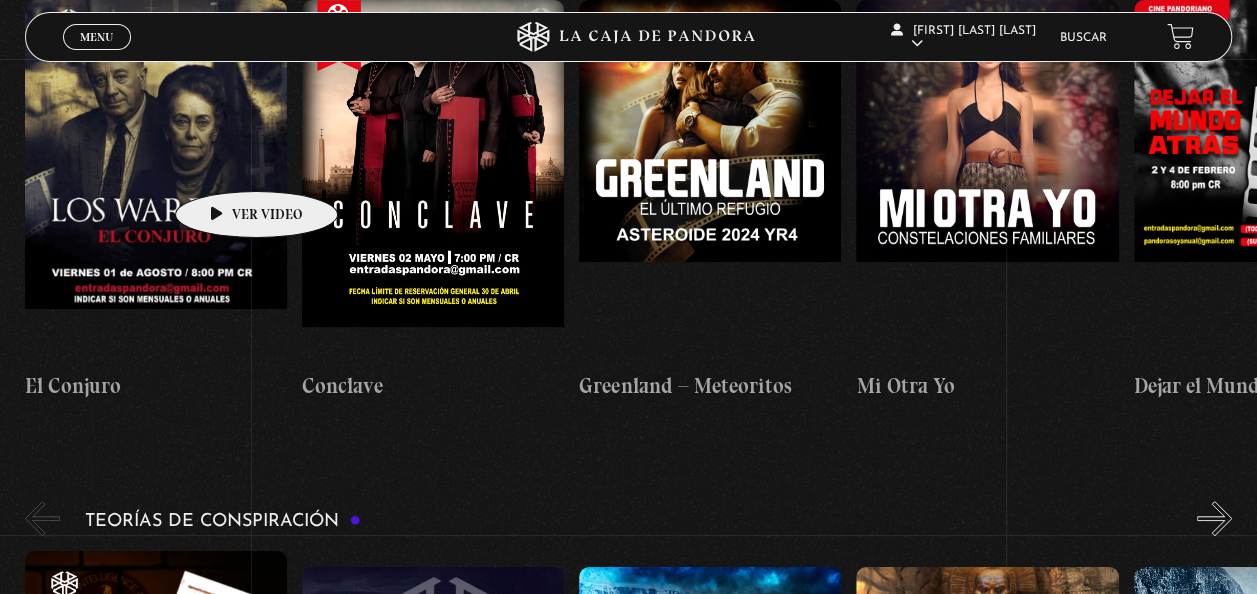click at bounding box center [156, 180] 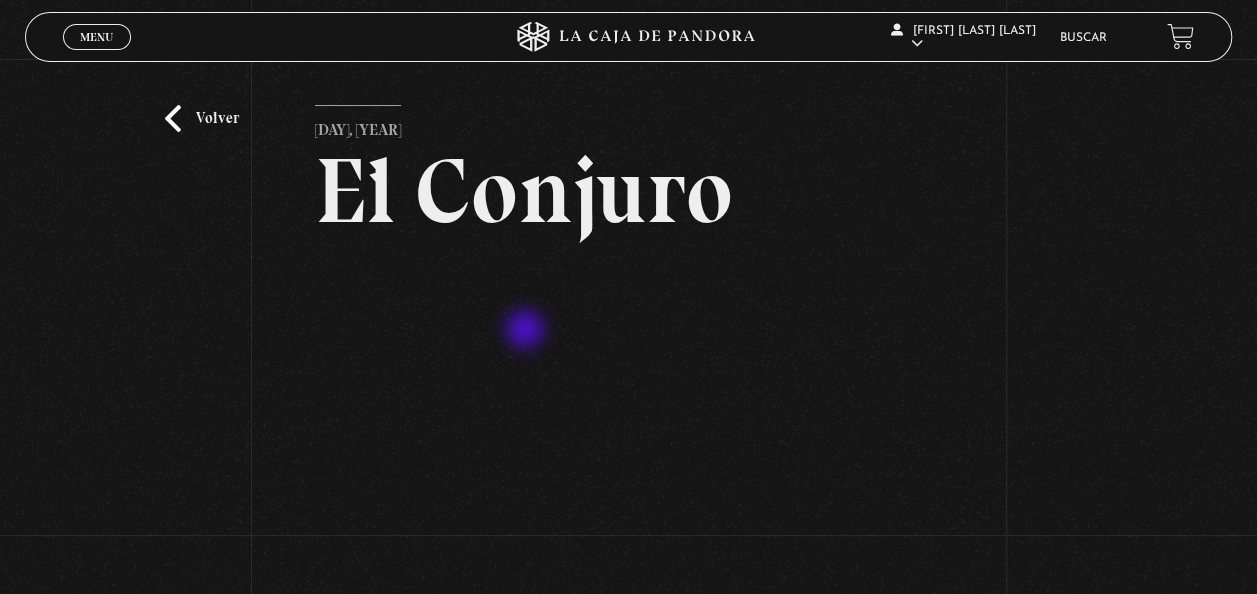 scroll, scrollTop: 0, scrollLeft: 0, axis: both 